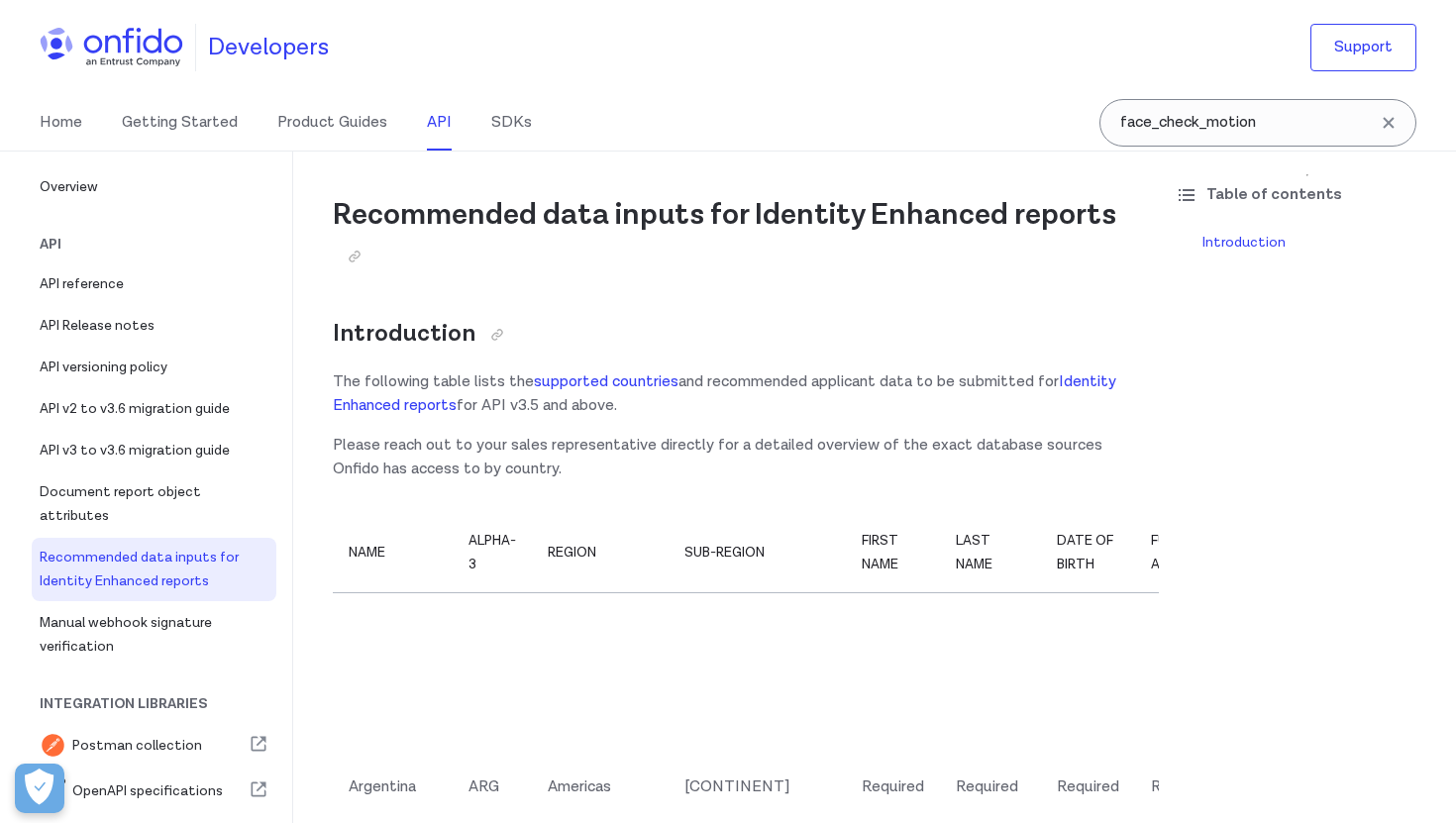 scroll, scrollTop: 0, scrollLeft: 0, axis: both 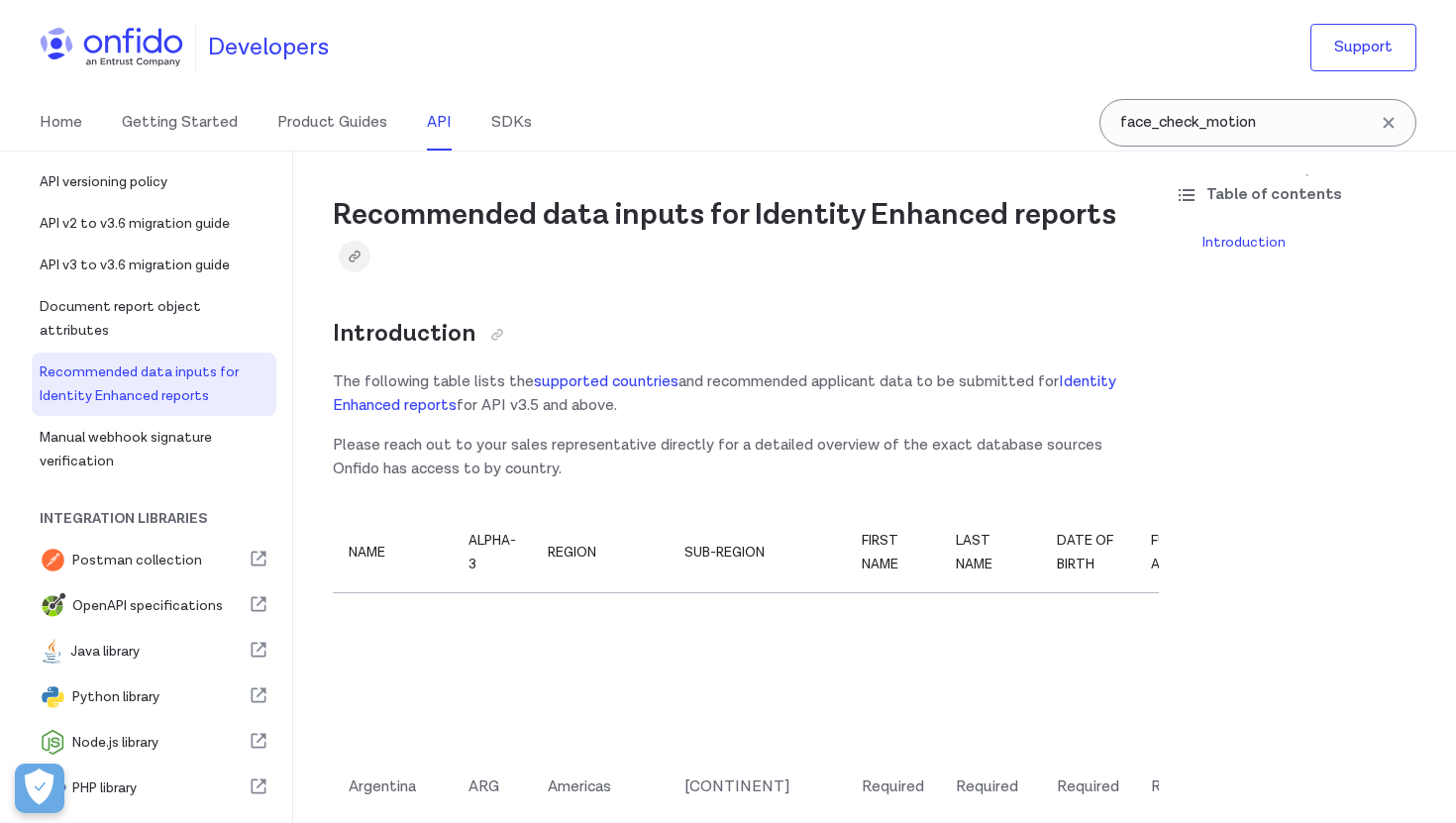 click at bounding box center [355, 257] 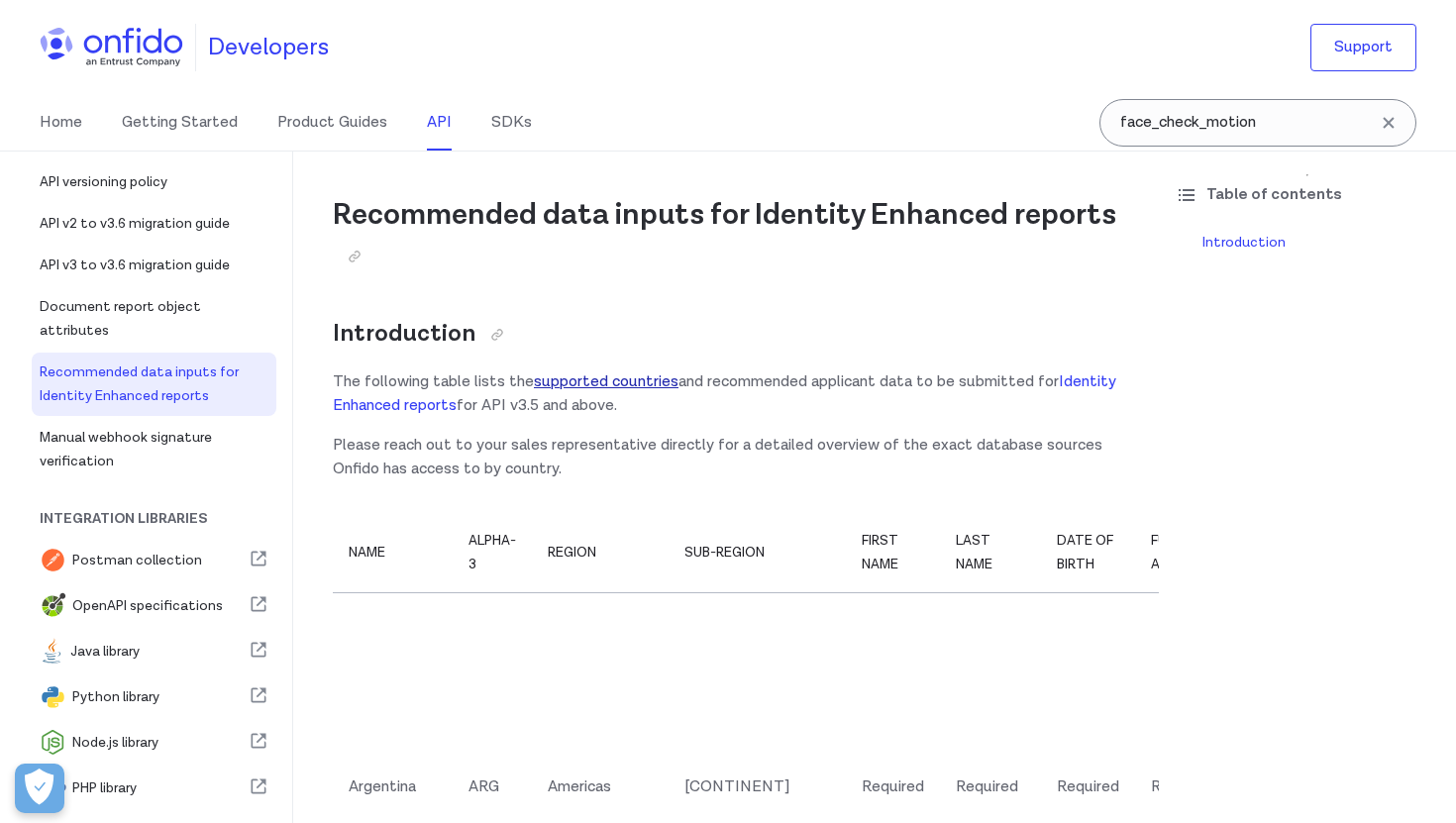click on "supported countries" at bounding box center (606, 381) 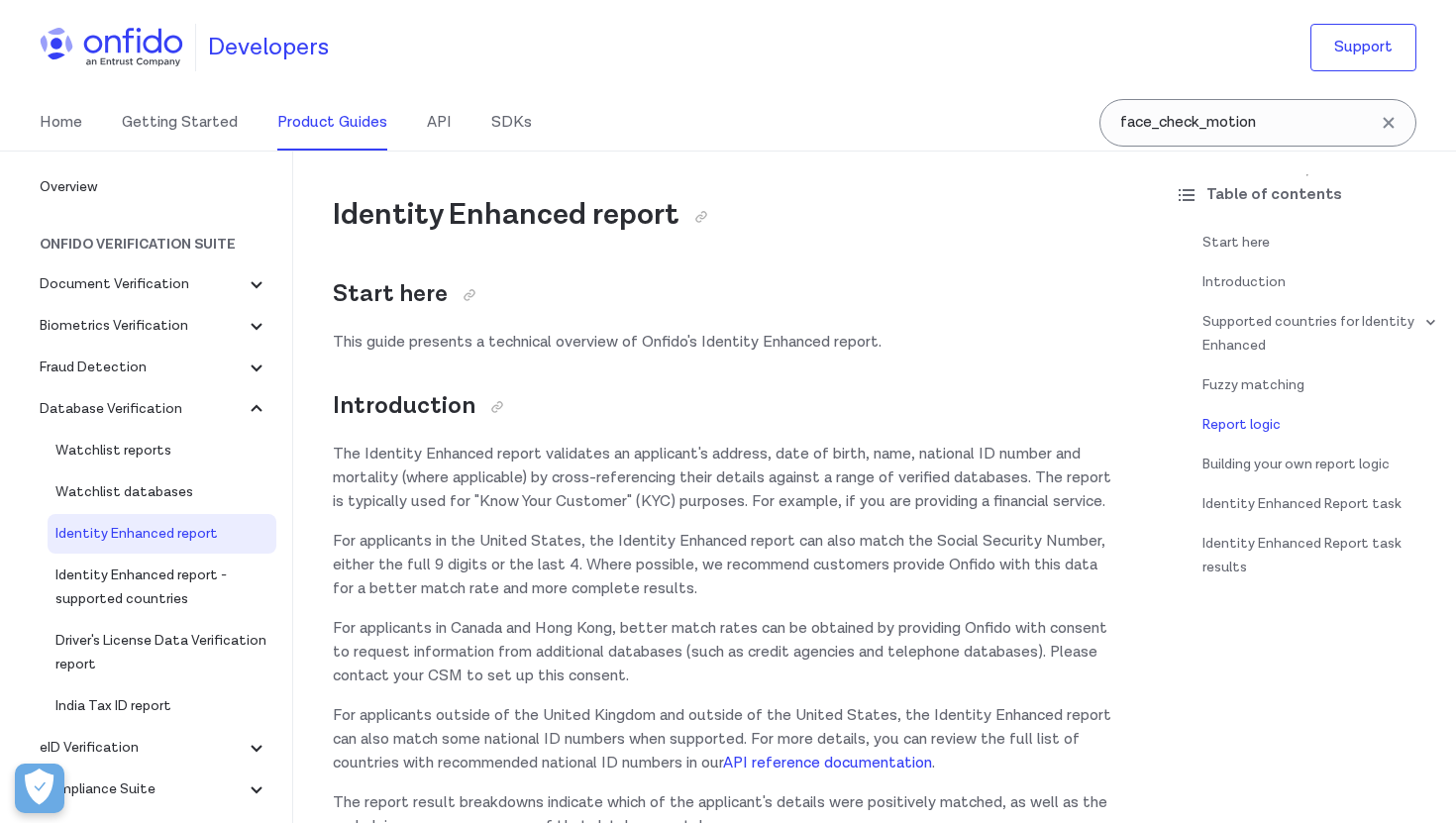 scroll, scrollTop: 3039, scrollLeft: 0, axis: vertical 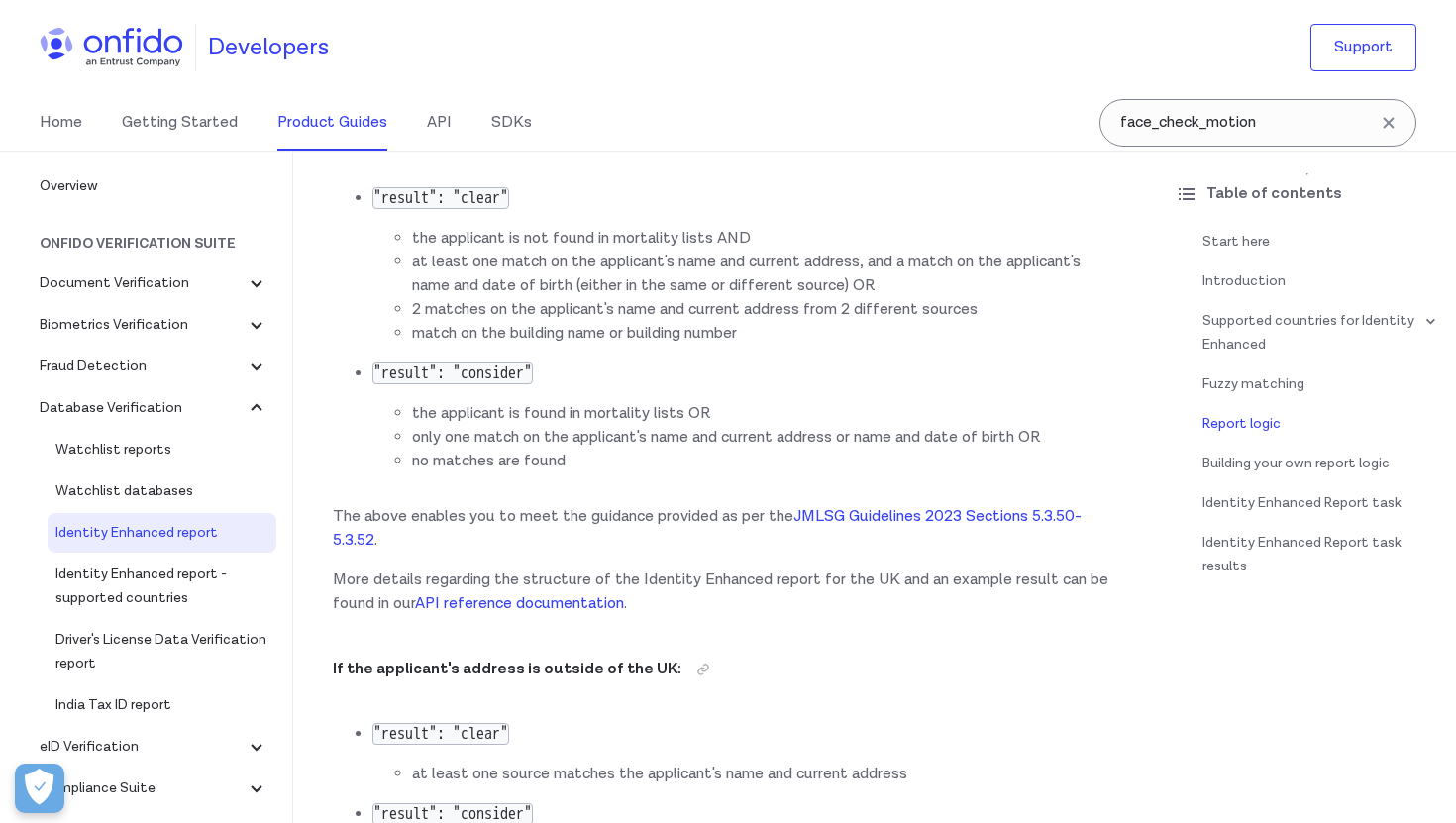 click at bounding box center (636, 134) 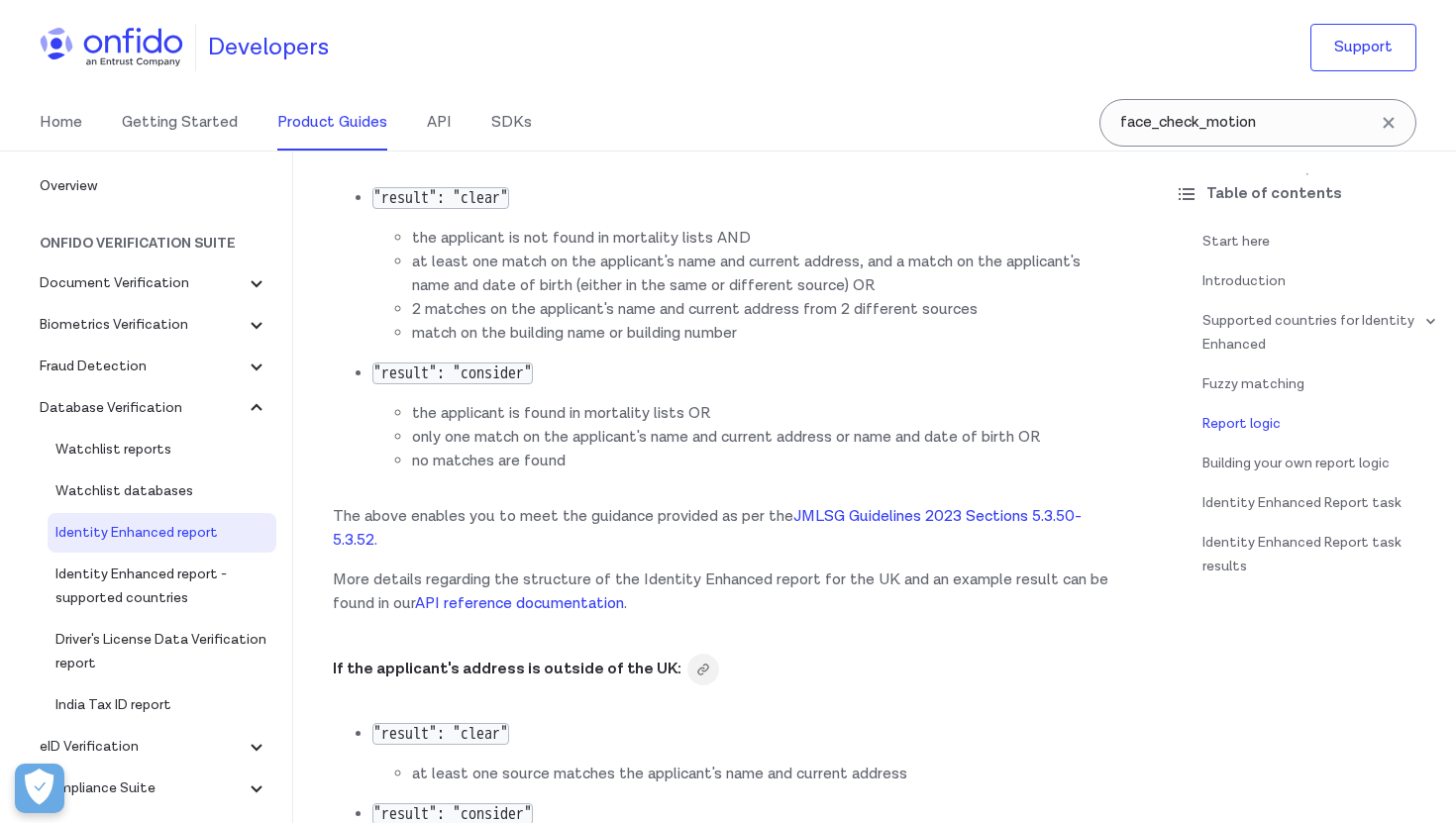 click at bounding box center (703, 669) 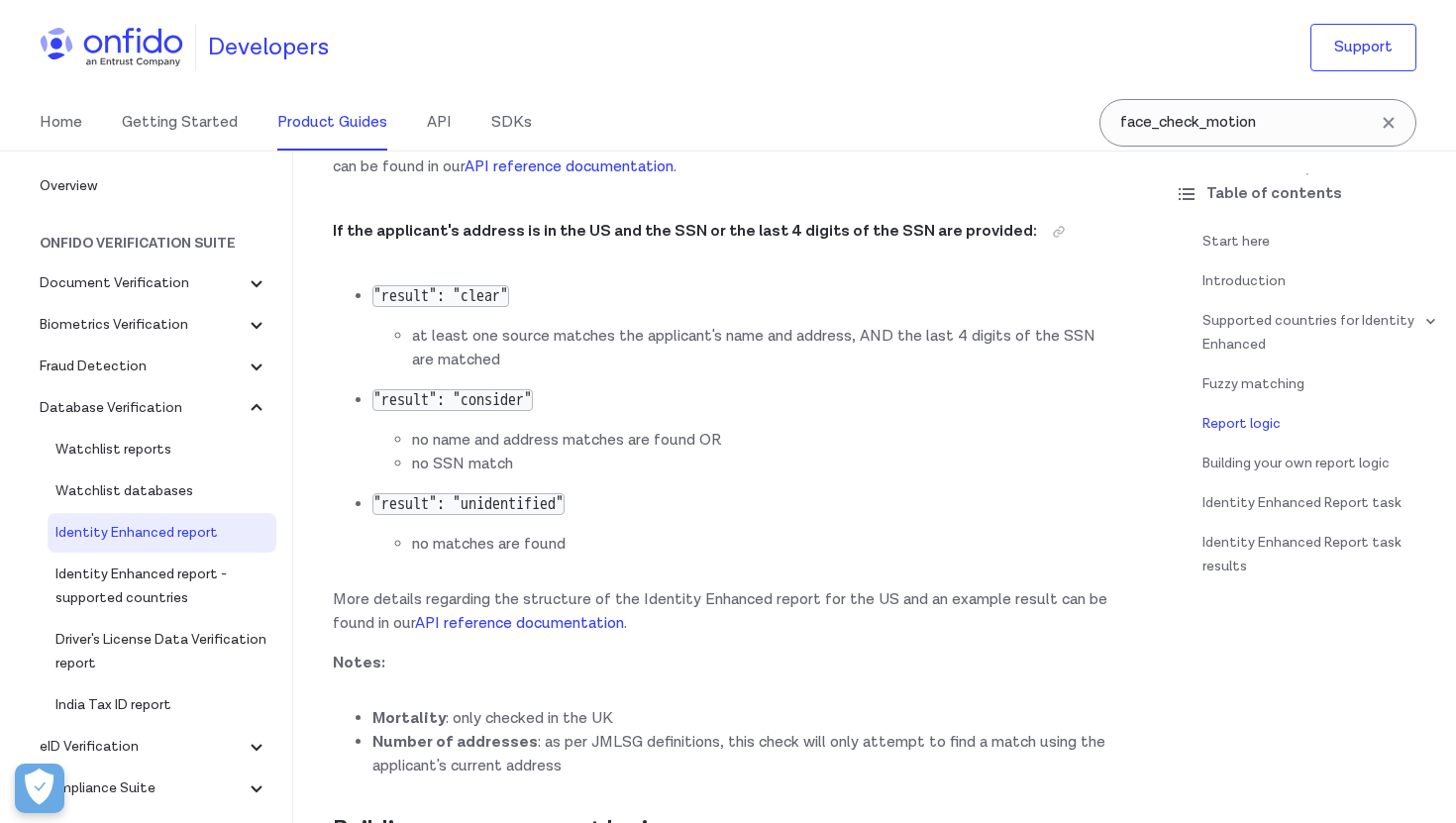 scroll, scrollTop: 3431, scrollLeft: 0, axis: vertical 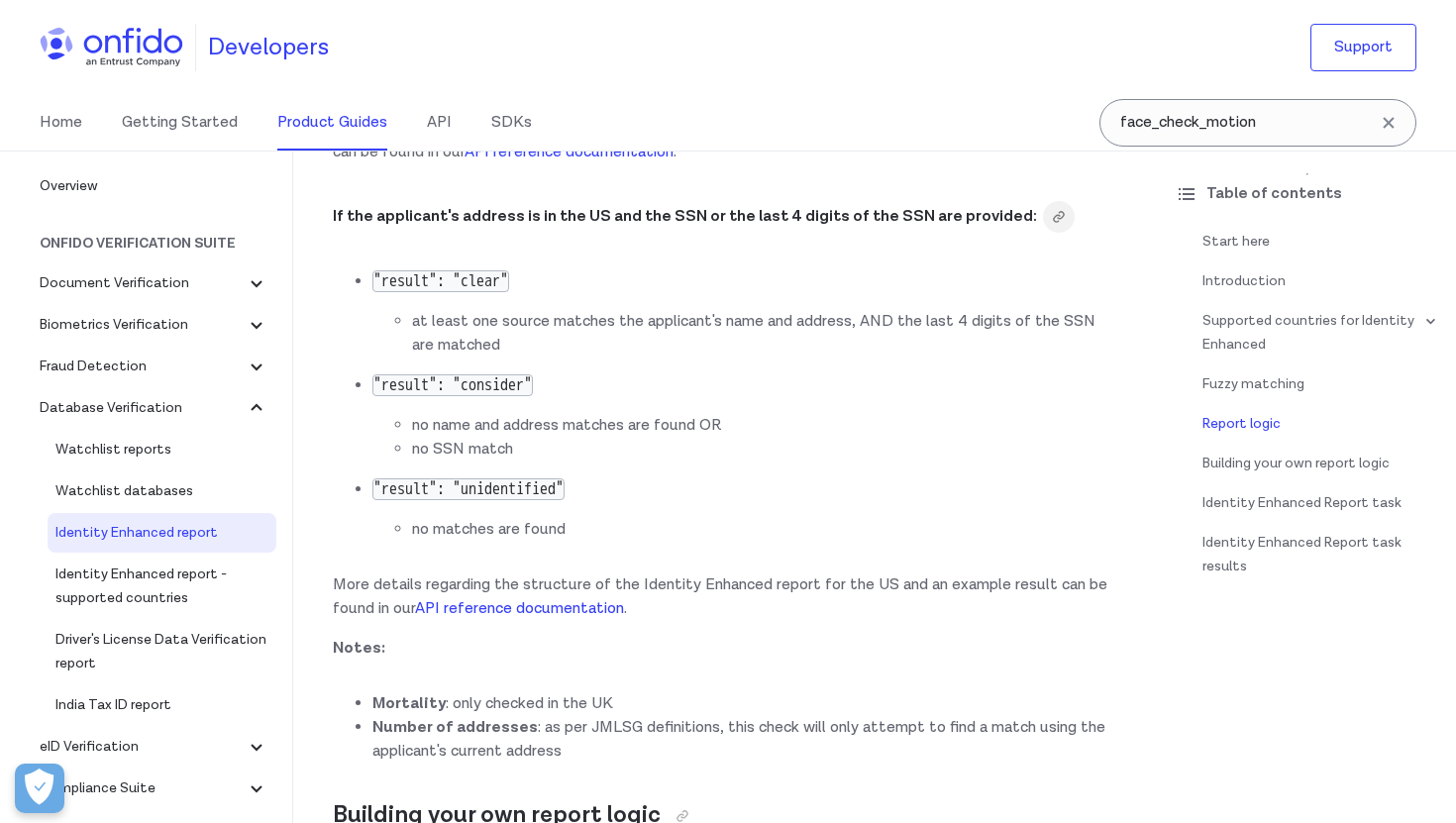 click at bounding box center (1059, 217) 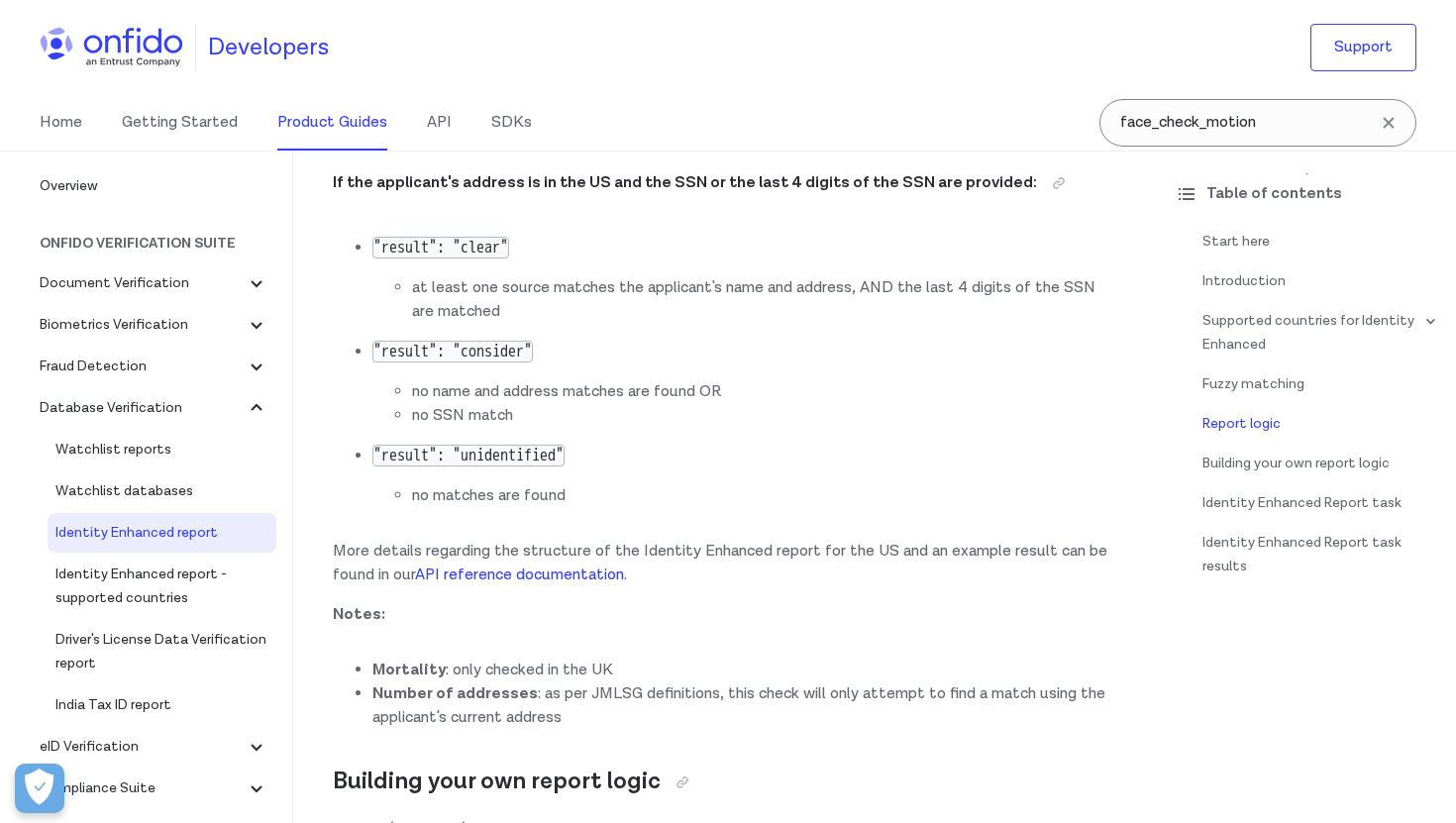 scroll, scrollTop: 3470, scrollLeft: 0, axis: vertical 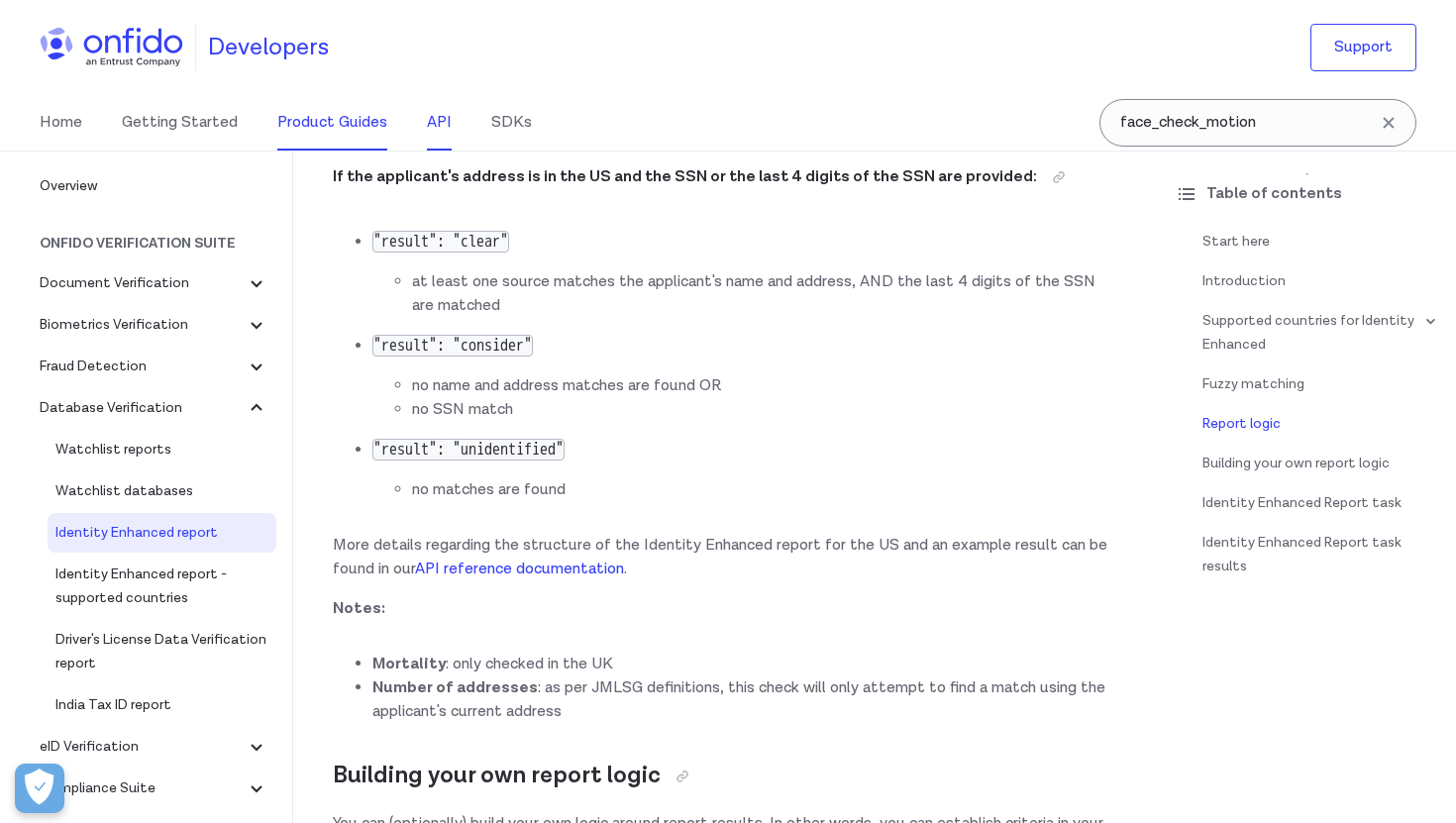 click on "API" at bounding box center [439, 123] 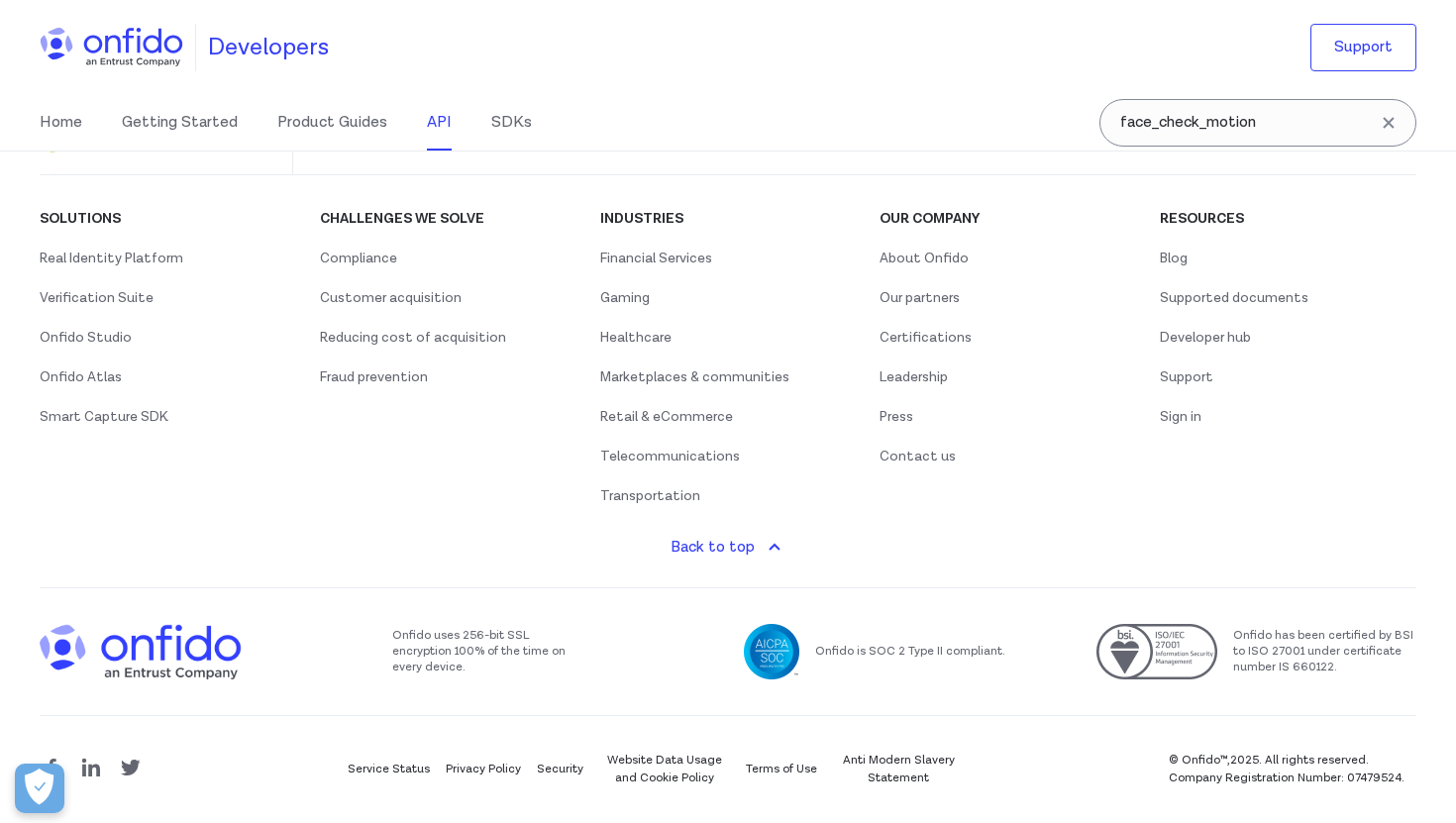 scroll, scrollTop: 0, scrollLeft: 0, axis: both 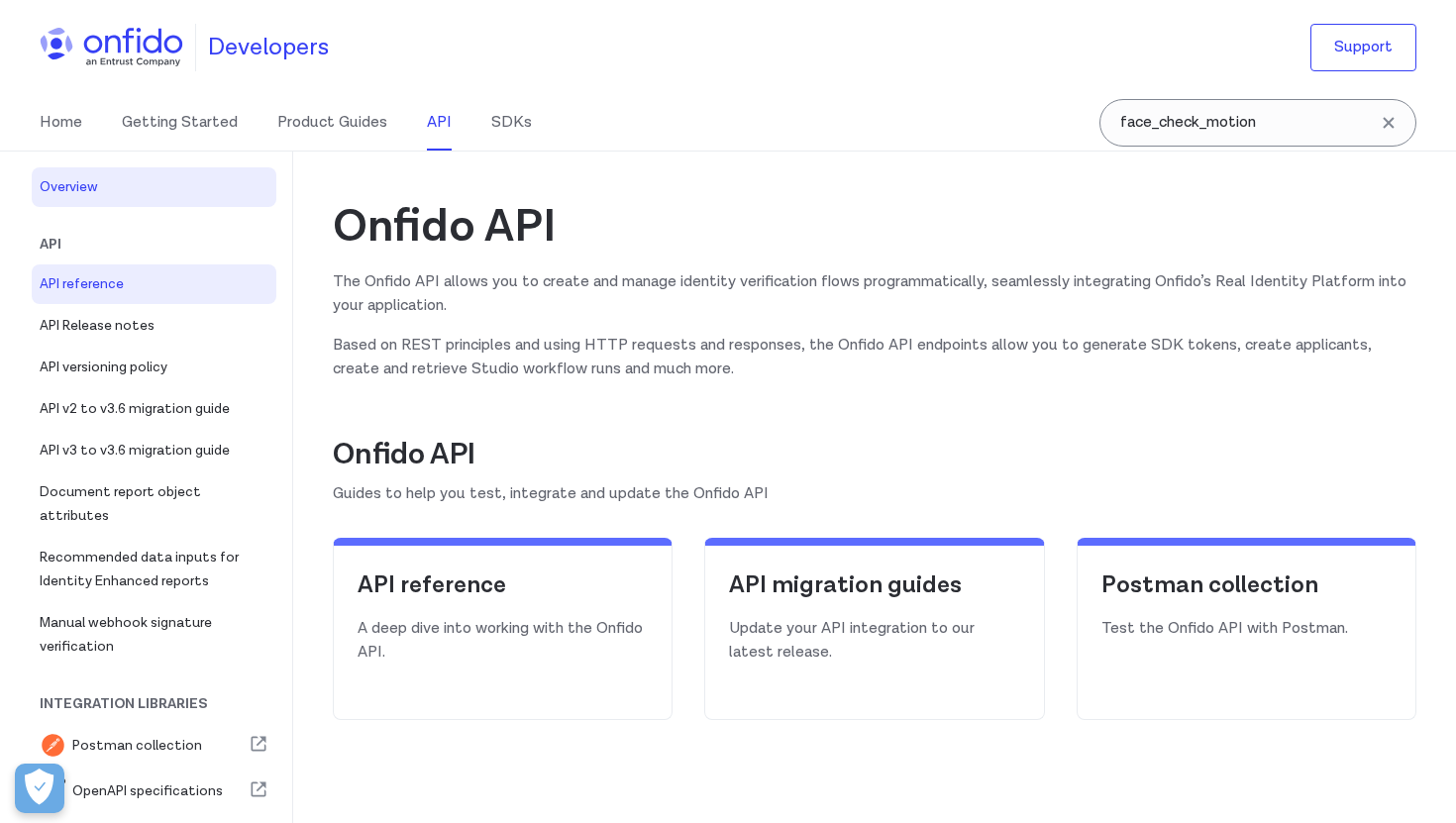 click on "API reference" at bounding box center [154, 284] 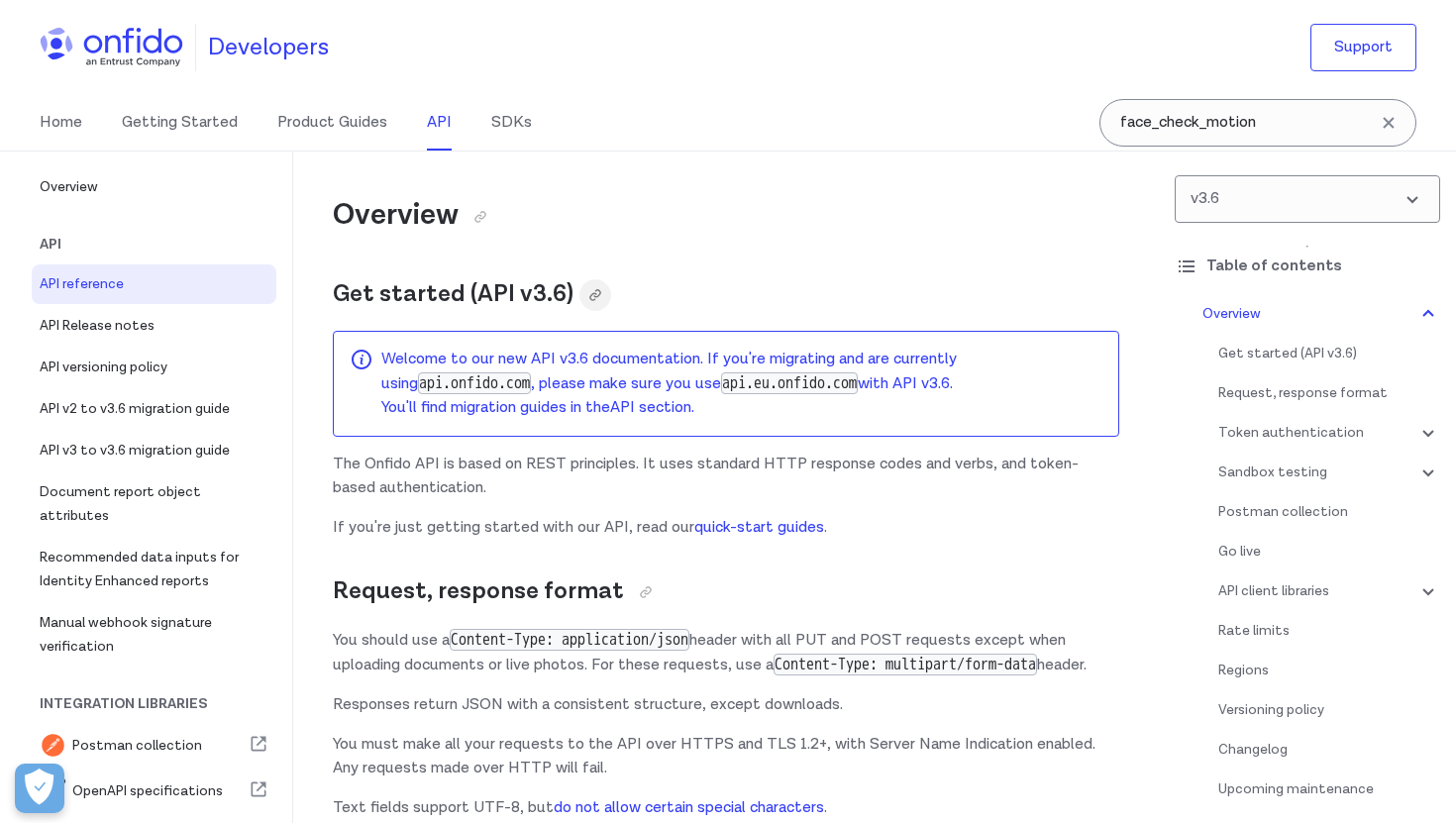 click at bounding box center (595, 295) 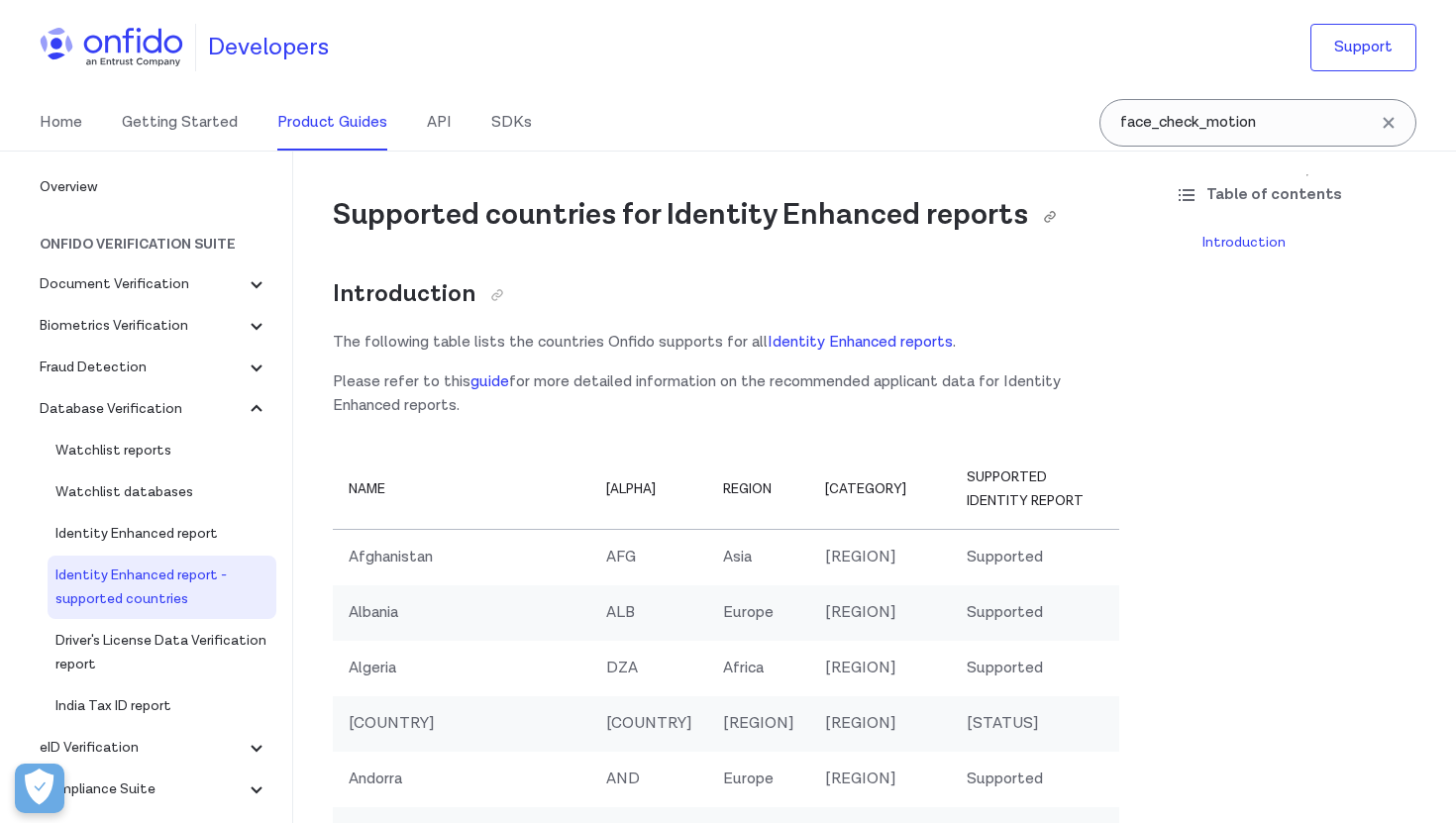 scroll, scrollTop: 0, scrollLeft: 0, axis: both 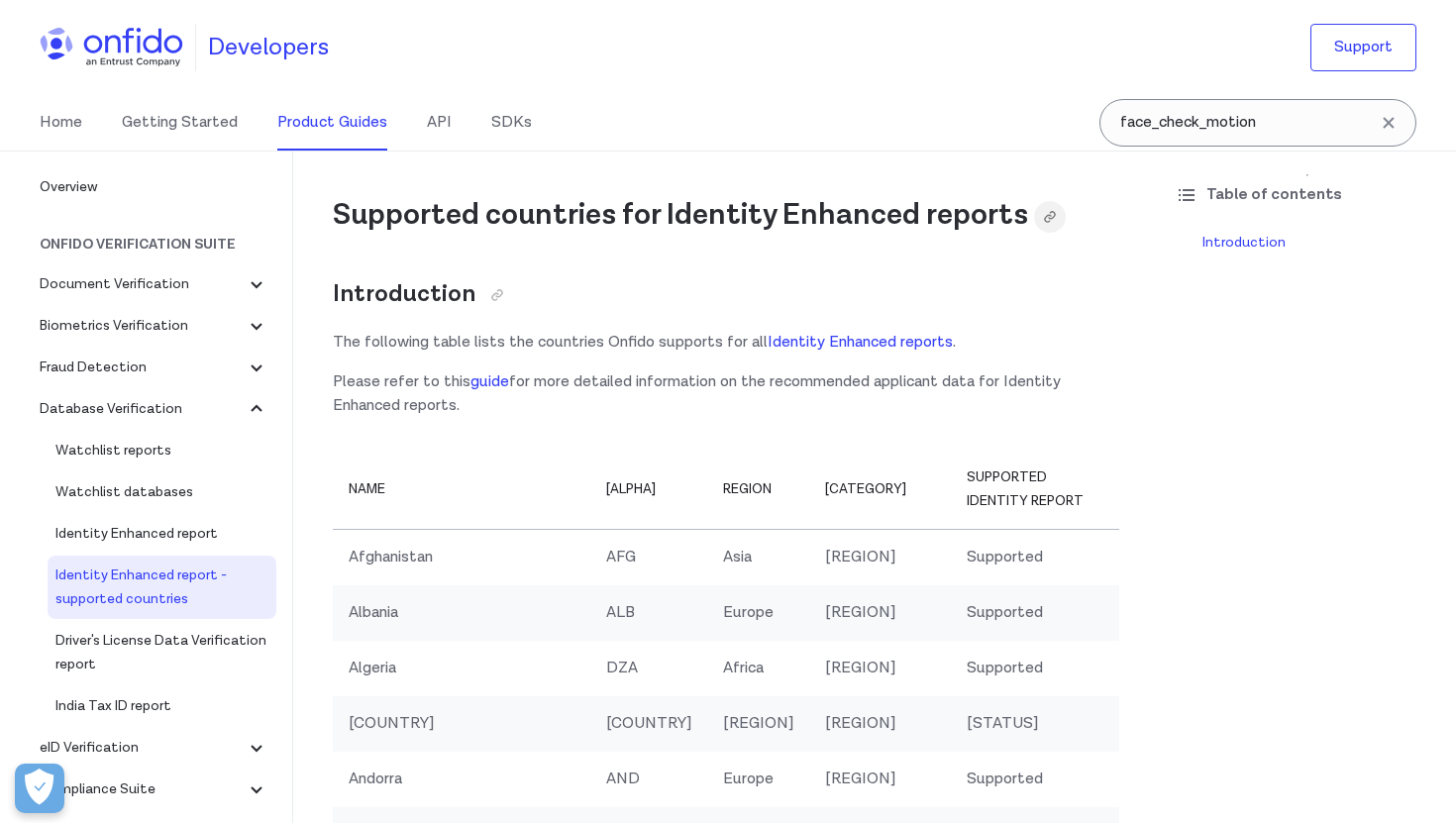 click at bounding box center [1050, 217] 